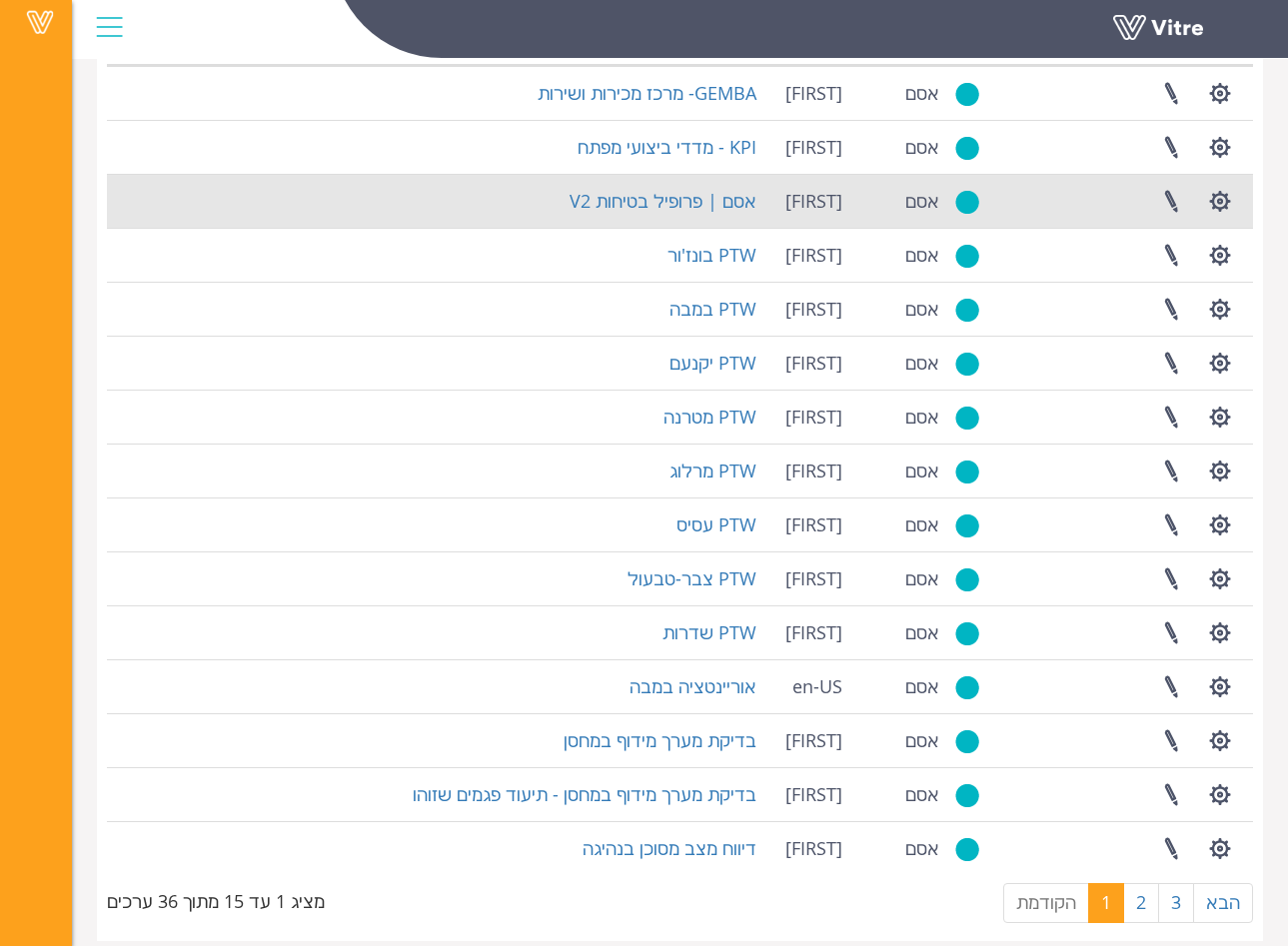 scroll, scrollTop: 0, scrollLeft: 0, axis: both 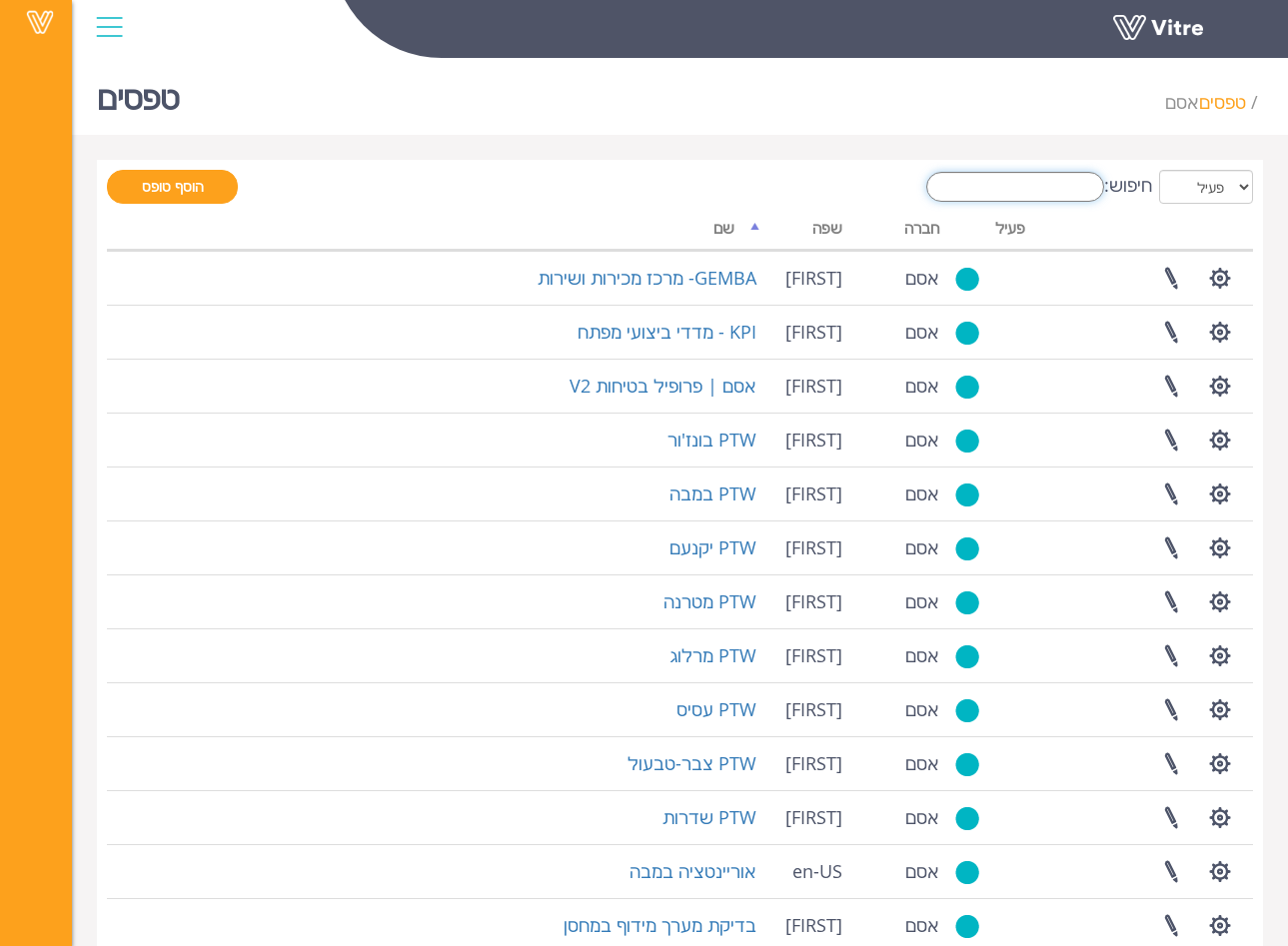 click on "חיפוש:" at bounding box center (1015, 187) 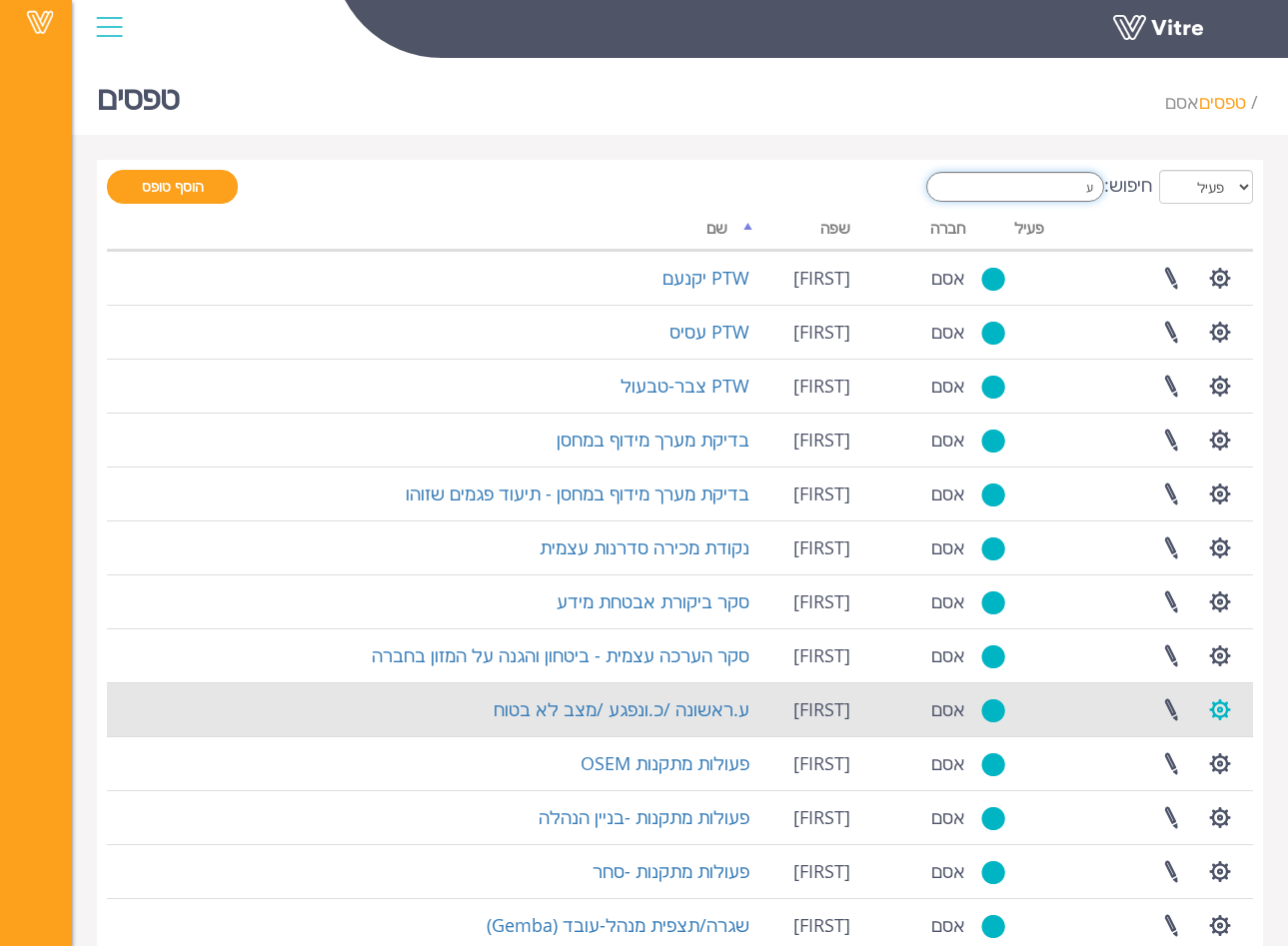 type on "ע" 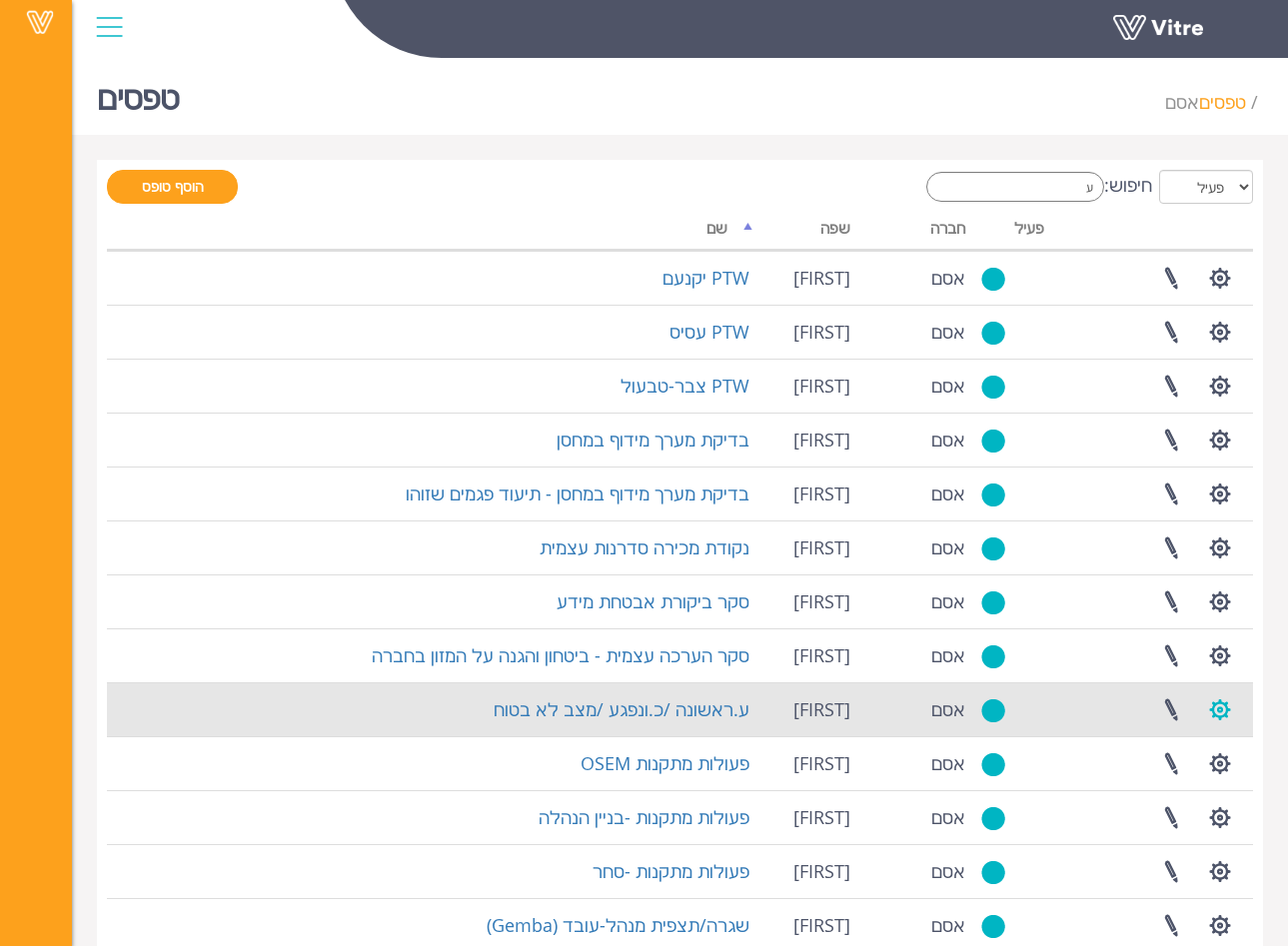 click at bounding box center (1220, 709) 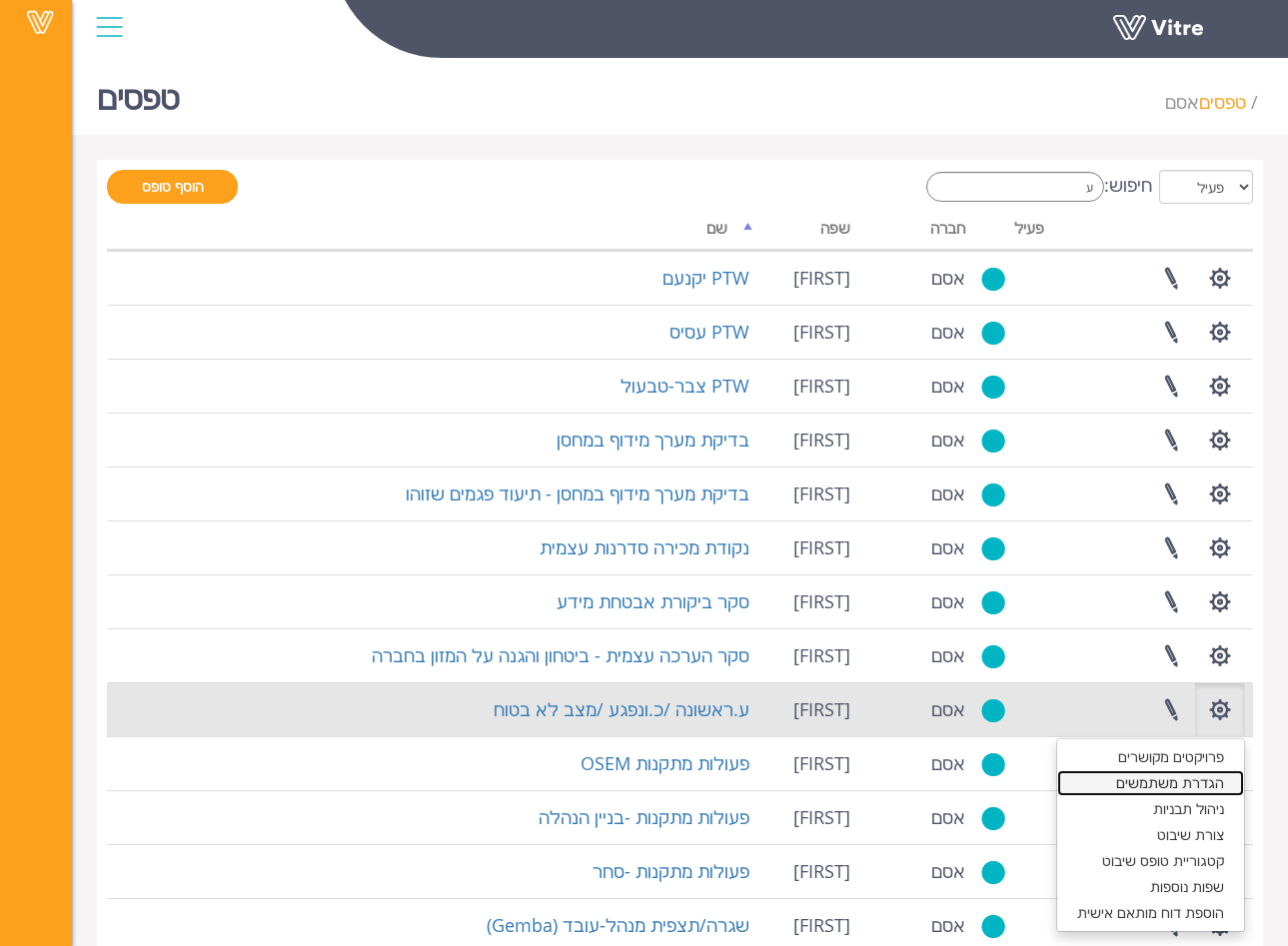 click on "הגדרת משתמשים" at bounding box center [1150, 783] 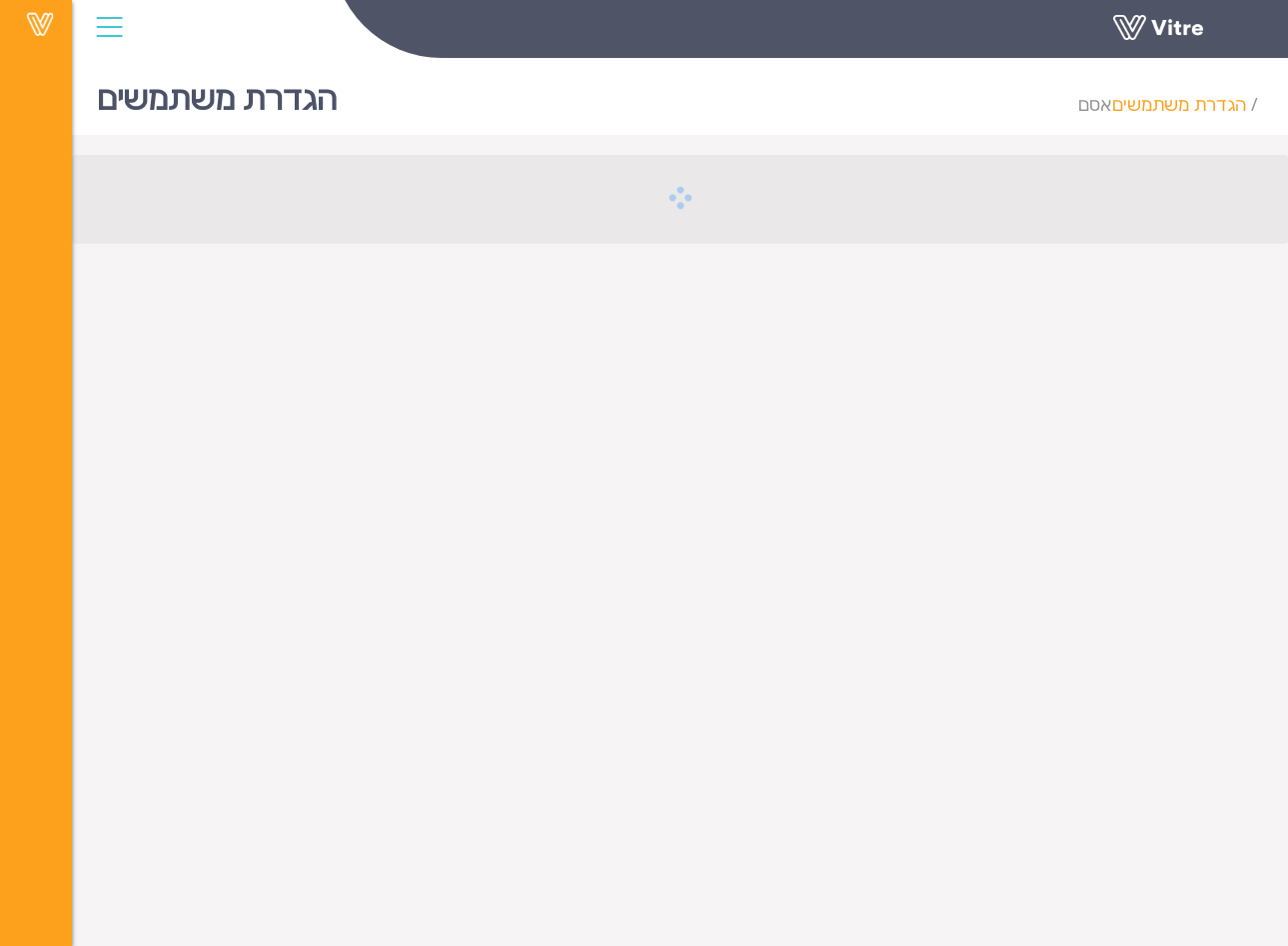 scroll, scrollTop: 0, scrollLeft: 0, axis: both 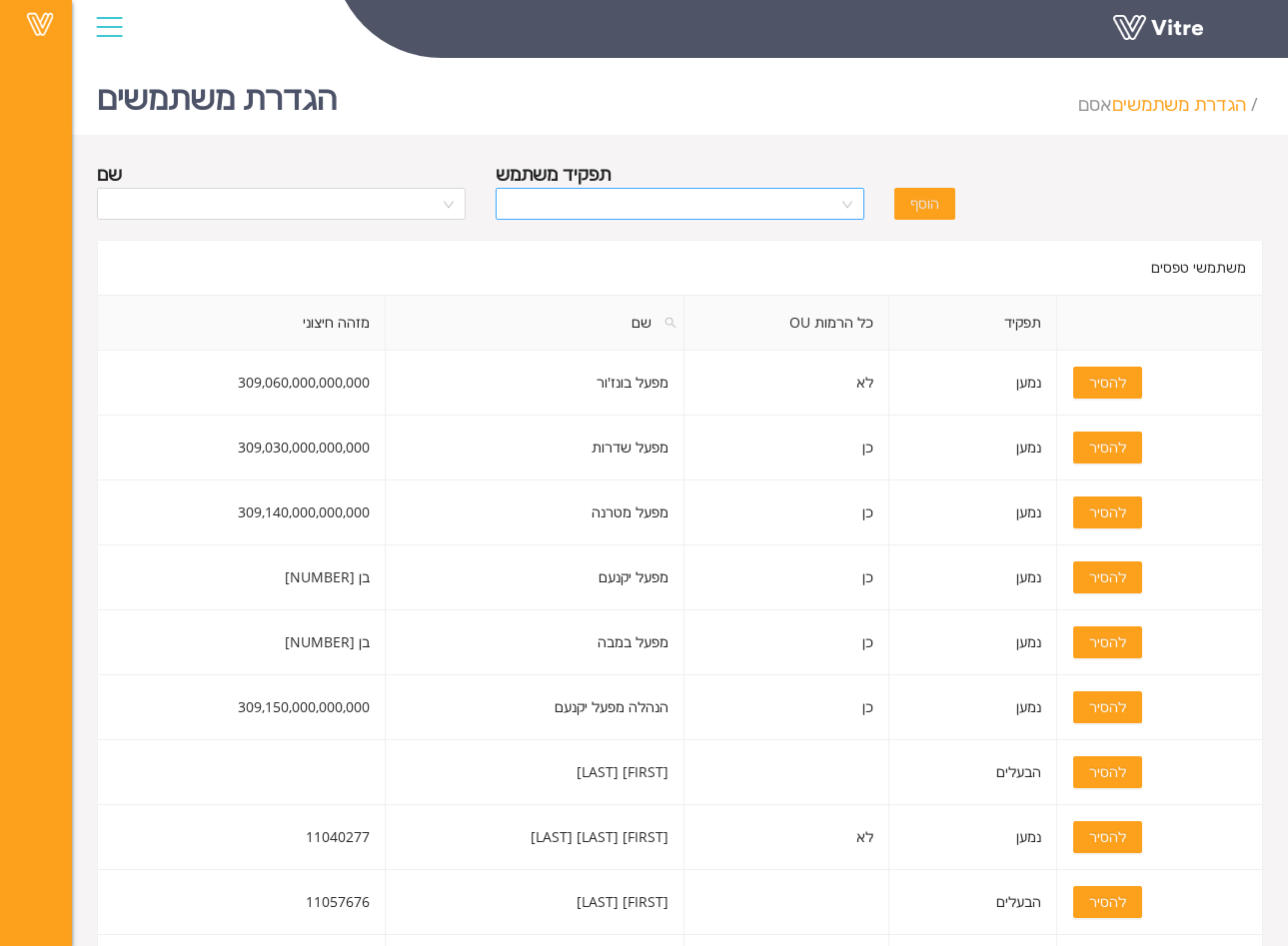 click at bounding box center (672, 204) 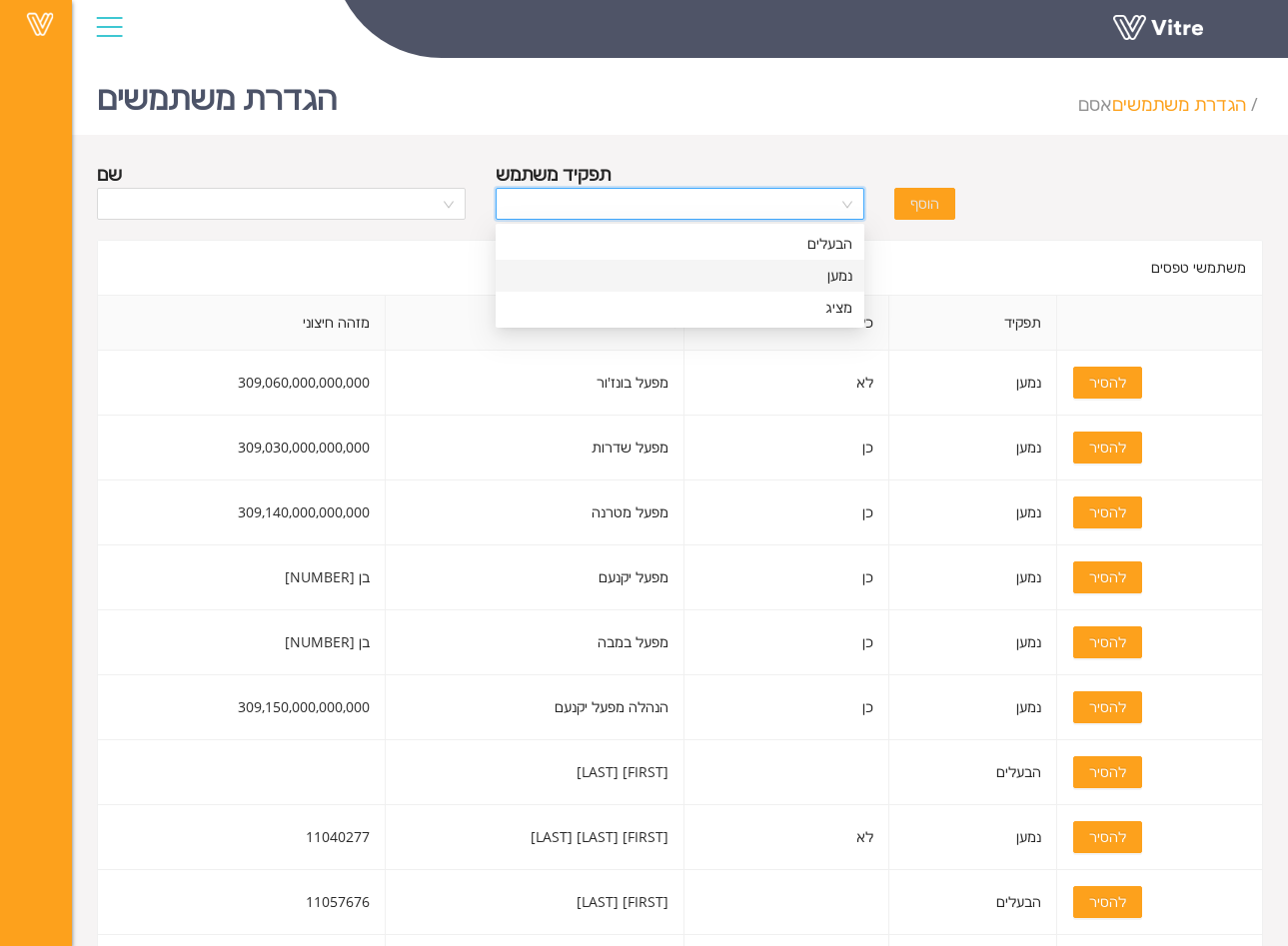 click on "נמען" at bounding box center (679, 276) 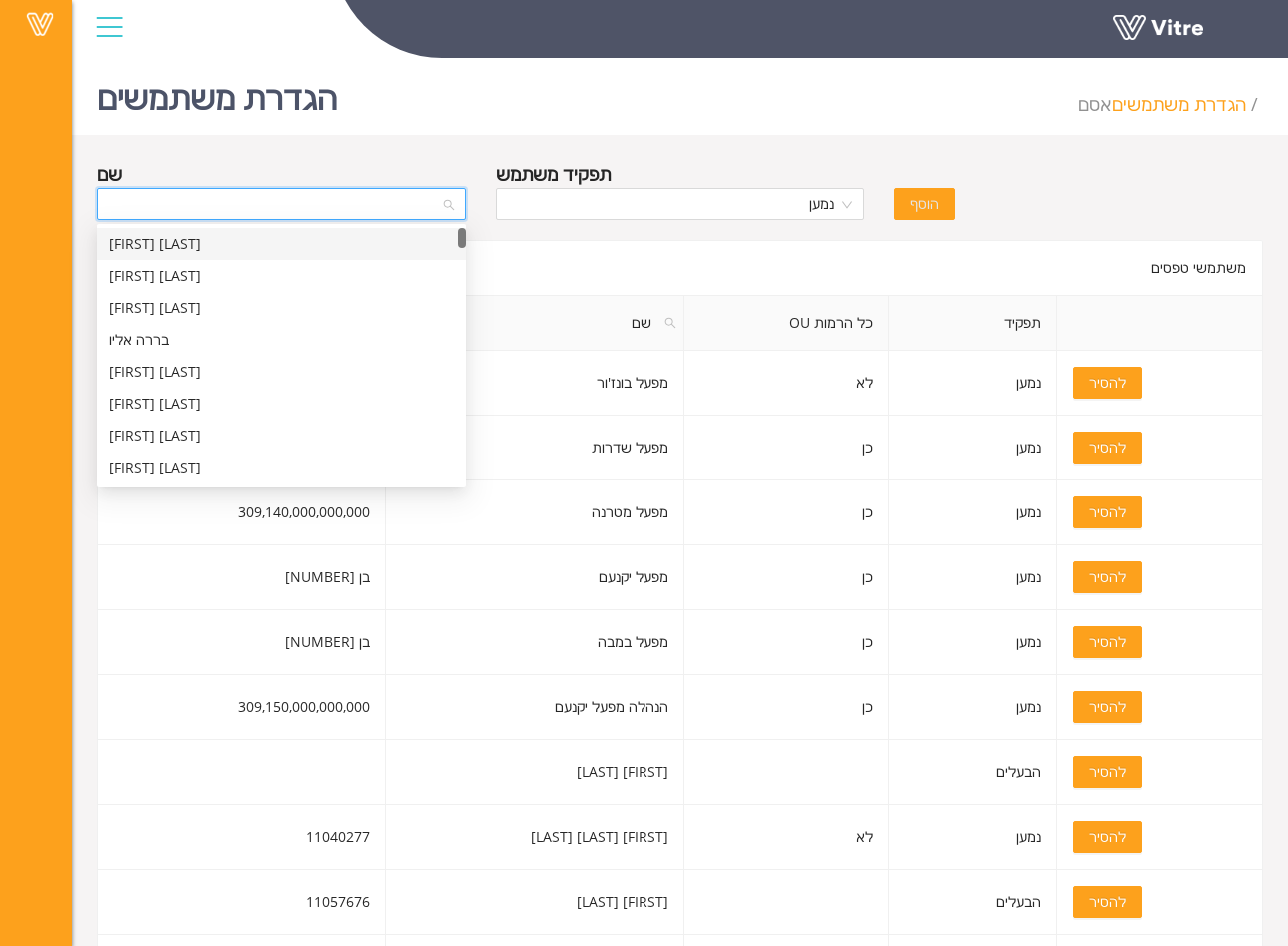 click at bounding box center (274, 204) 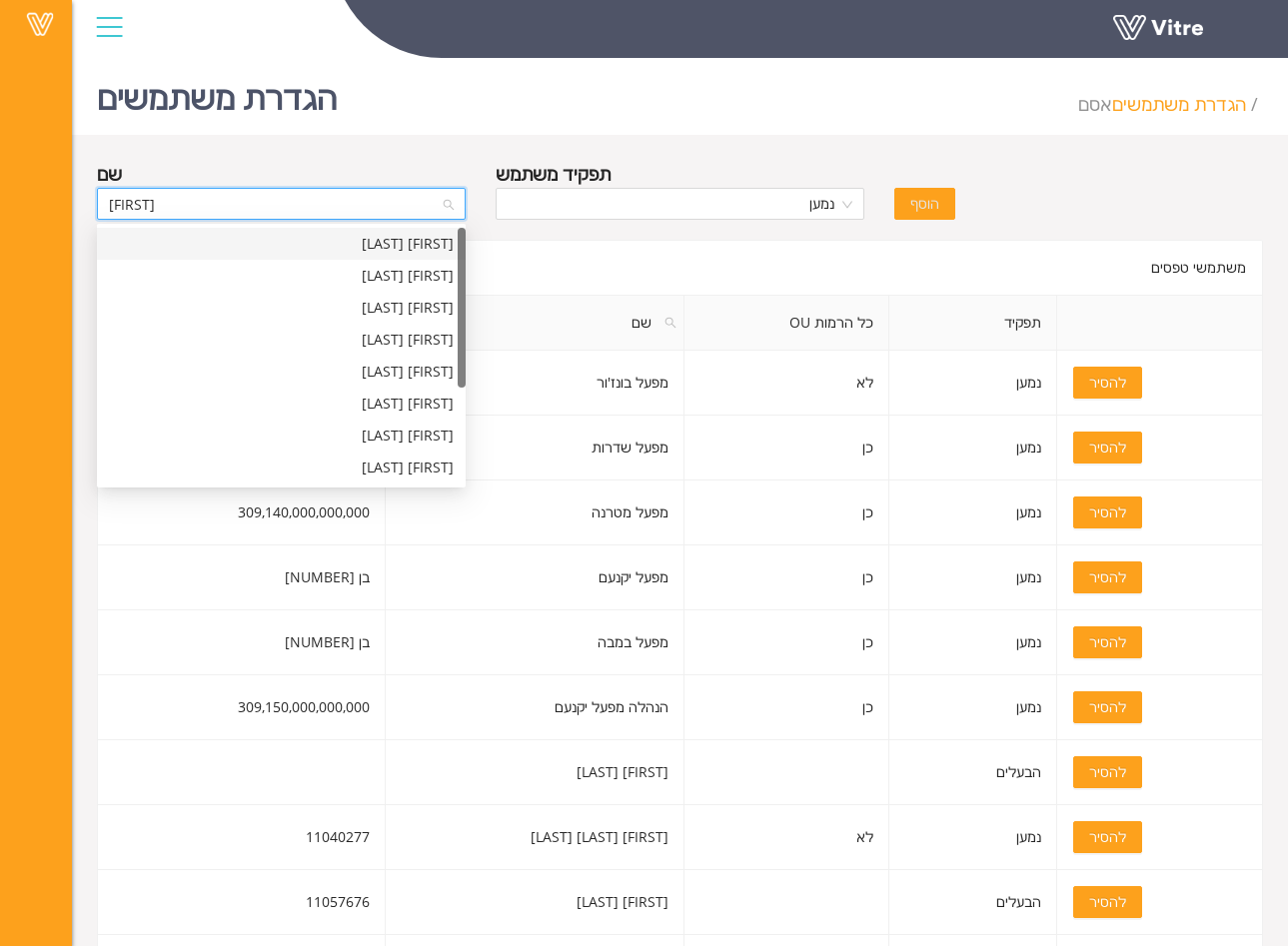 type on "שרית" 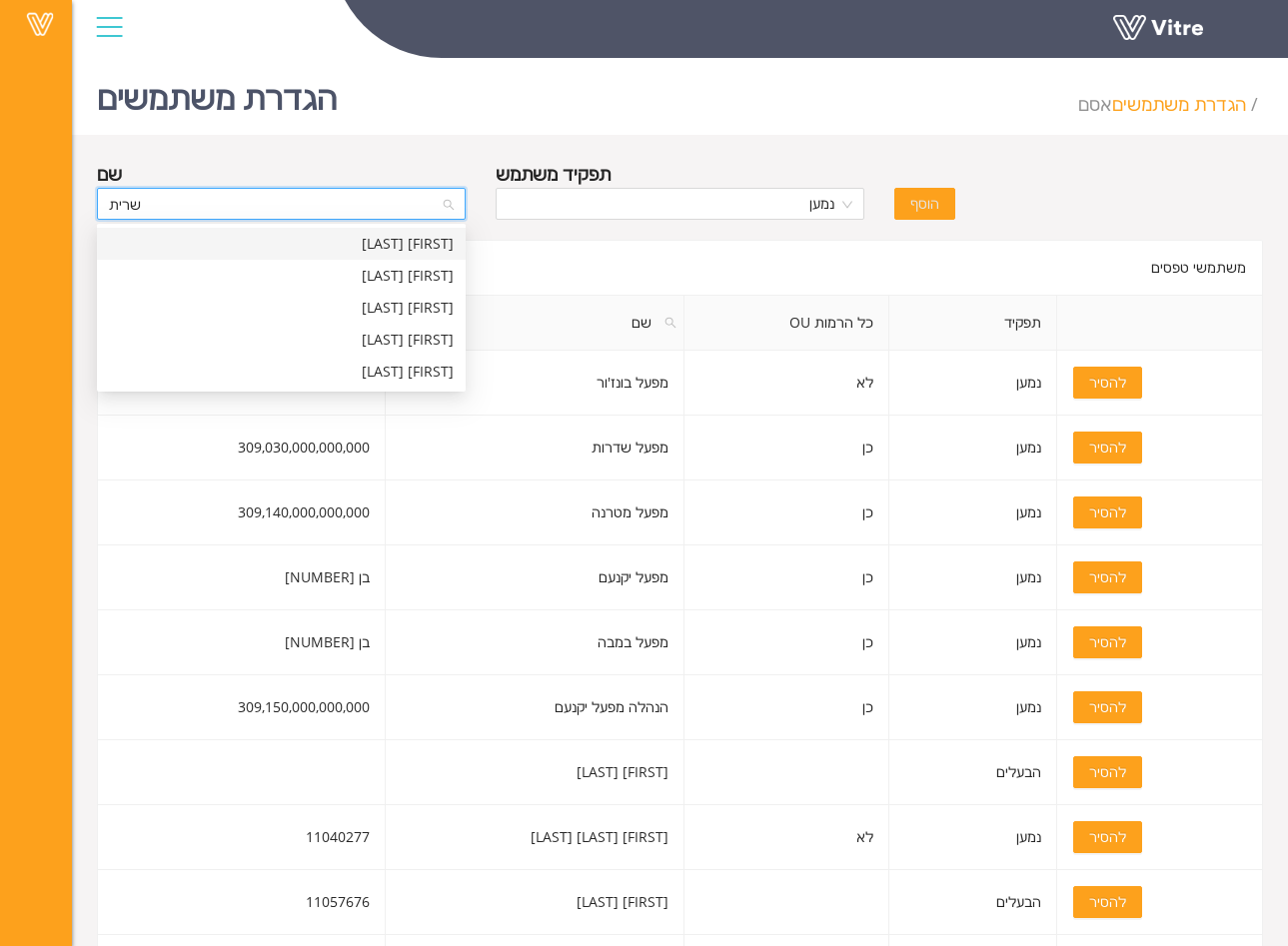 click on "[FIRST] [LAST]" at bounding box center (281, 244) 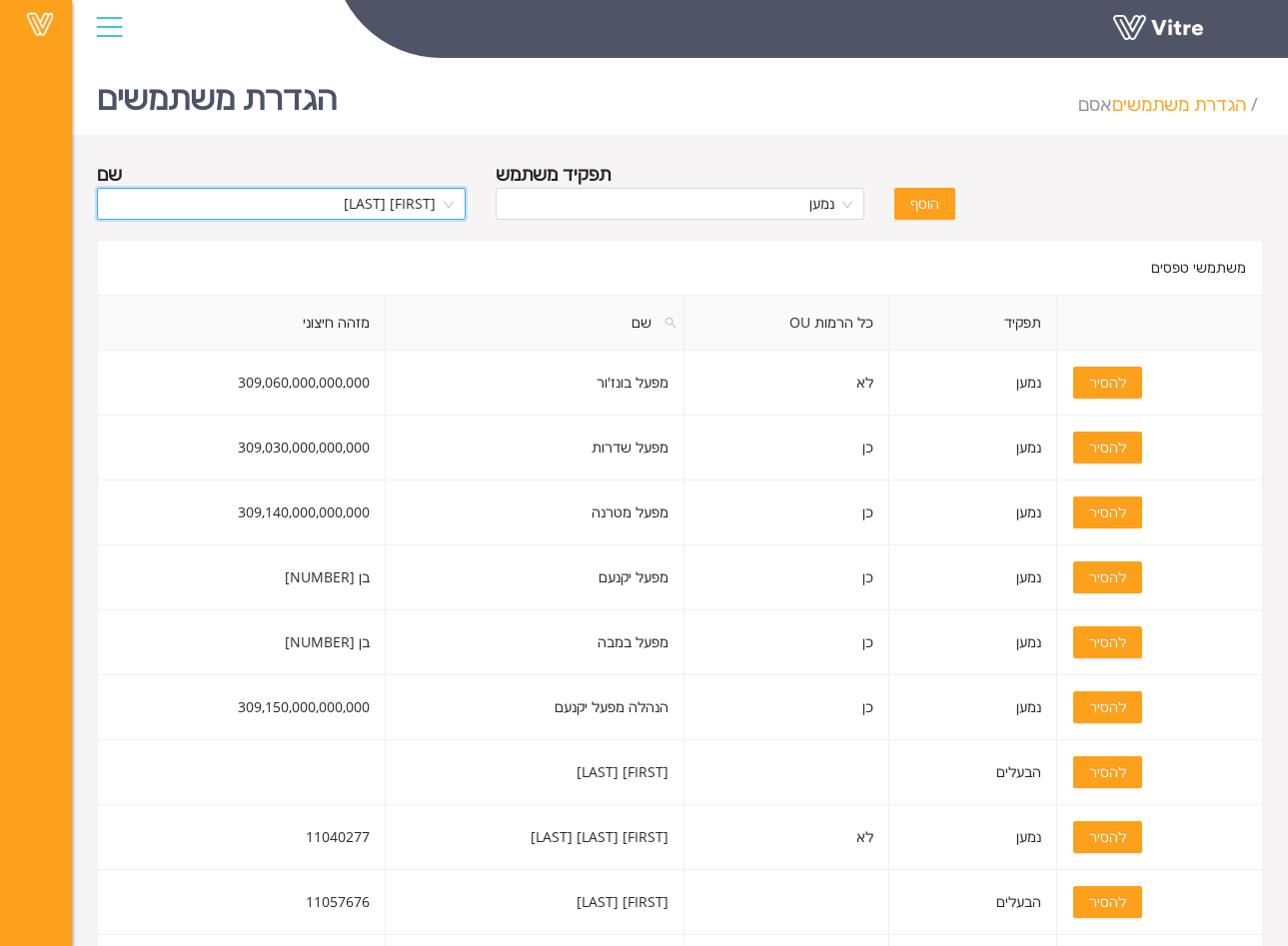click on "הוסף" at bounding box center [924, 204] 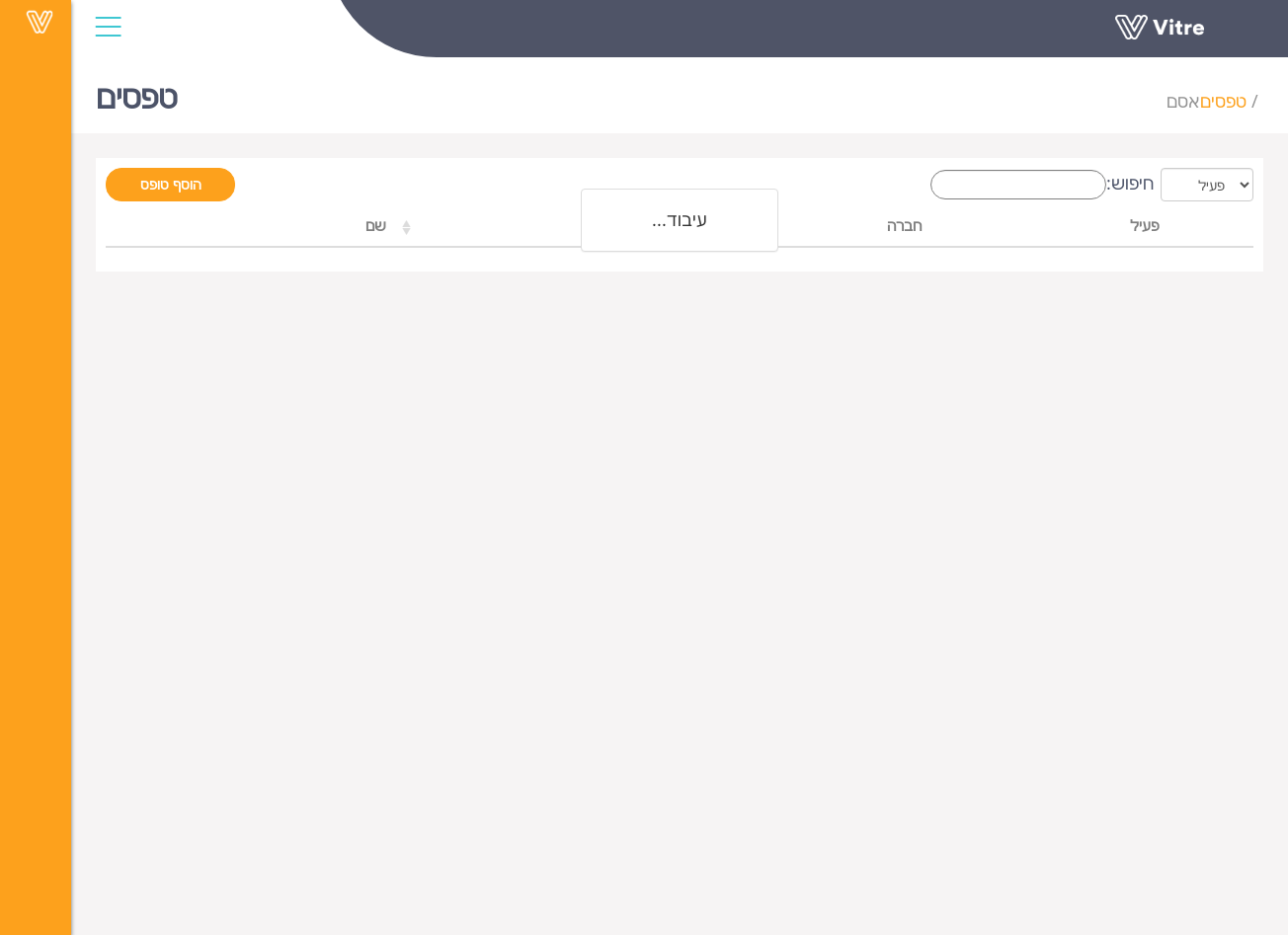 scroll, scrollTop: 0, scrollLeft: 0, axis: both 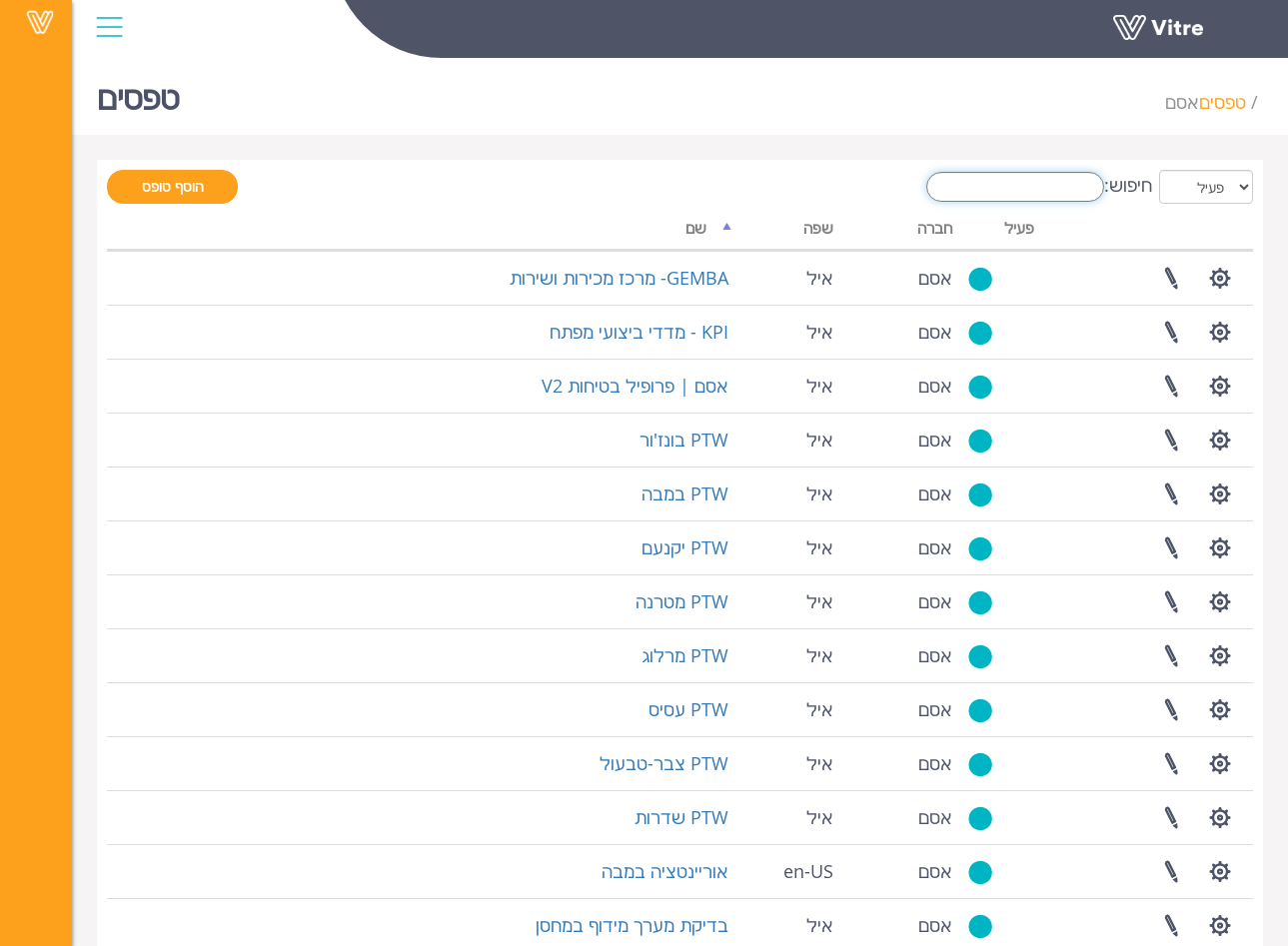 click on "חיפוש:" at bounding box center [1015, 187] 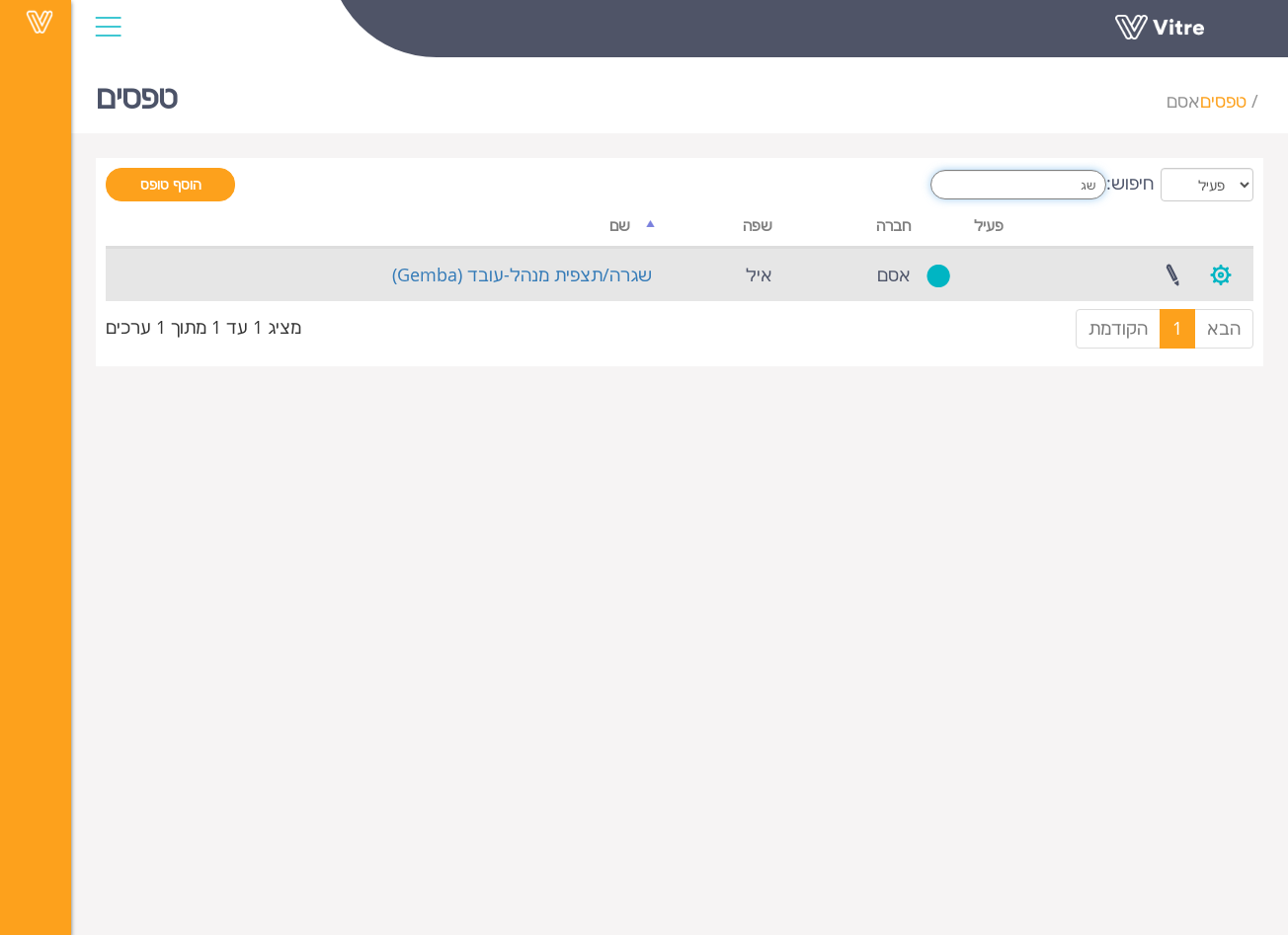 type on "שג" 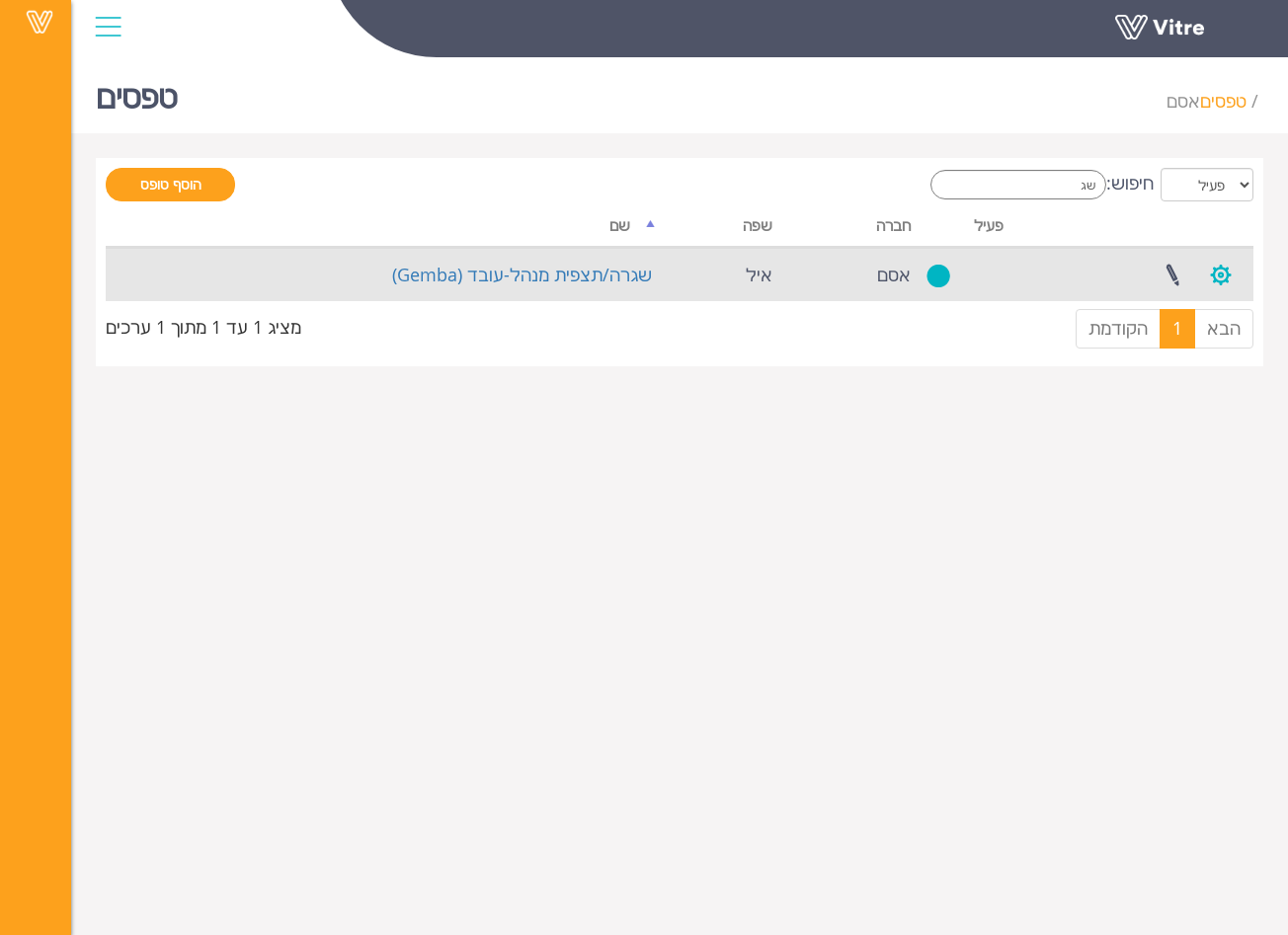 click at bounding box center (1221, 274) 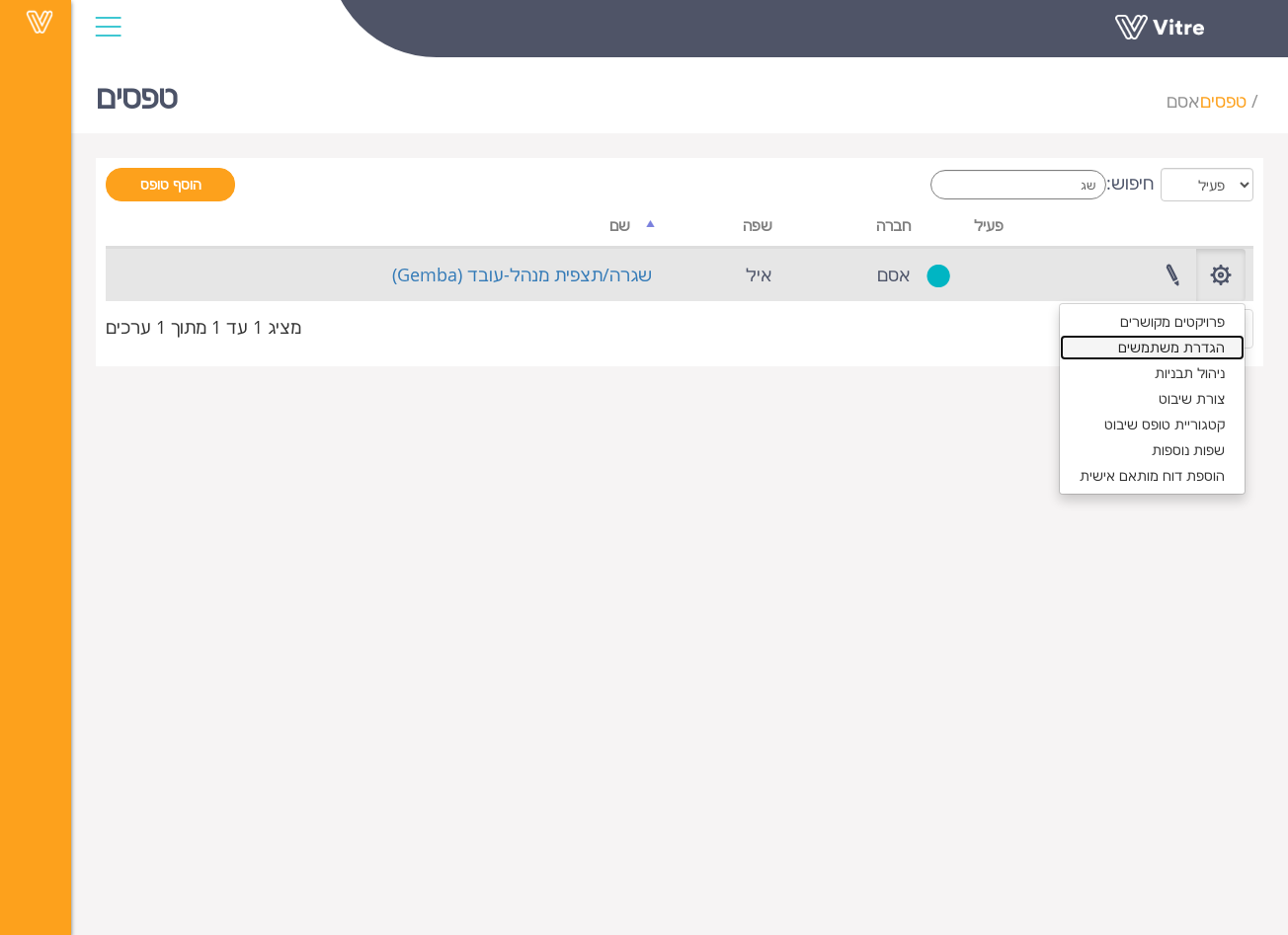 click on "הגדרת משתמשים" at bounding box center (1152, 348) 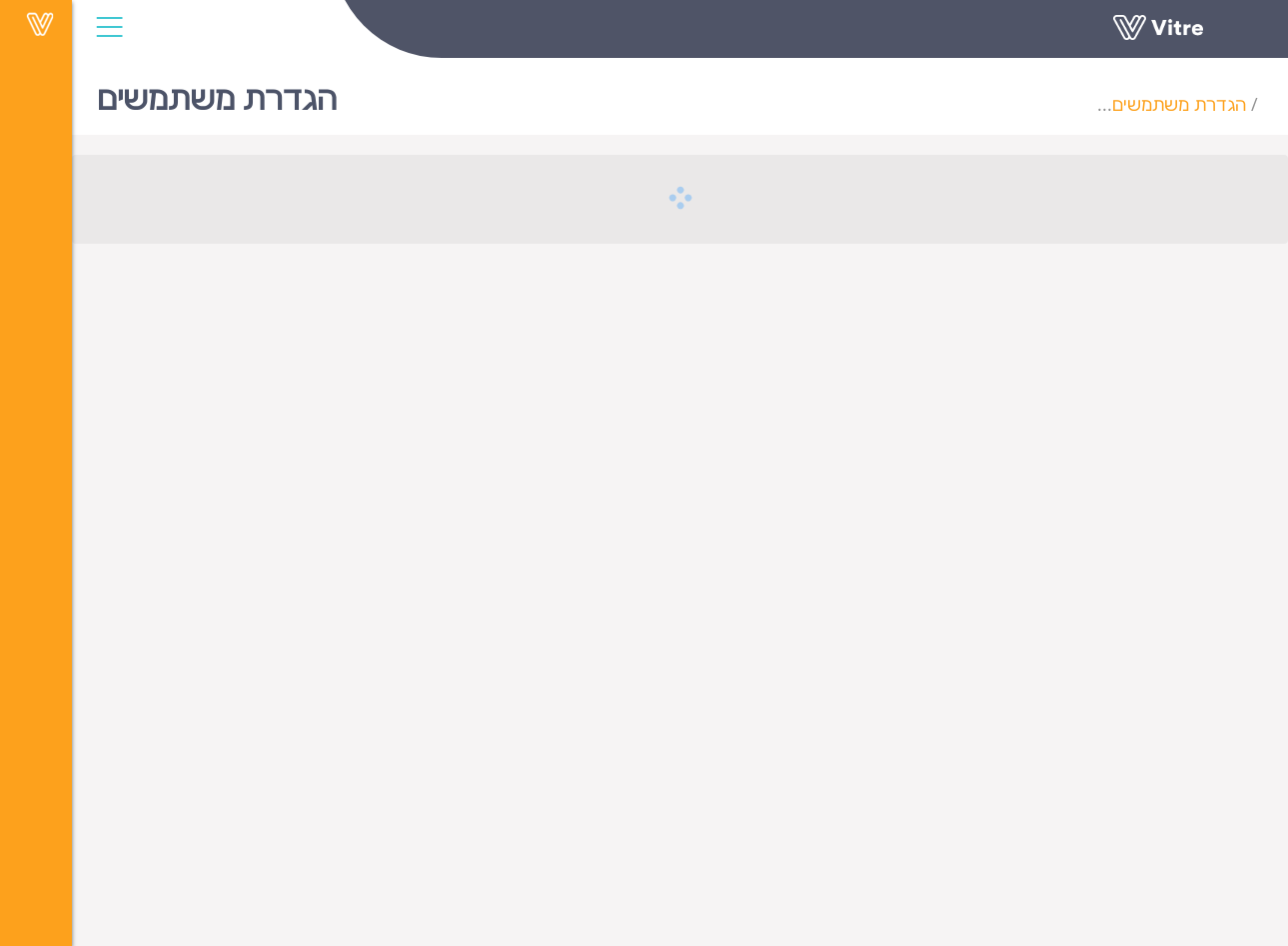 scroll, scrollTop: 0, scrollLeft: 0, axis: both 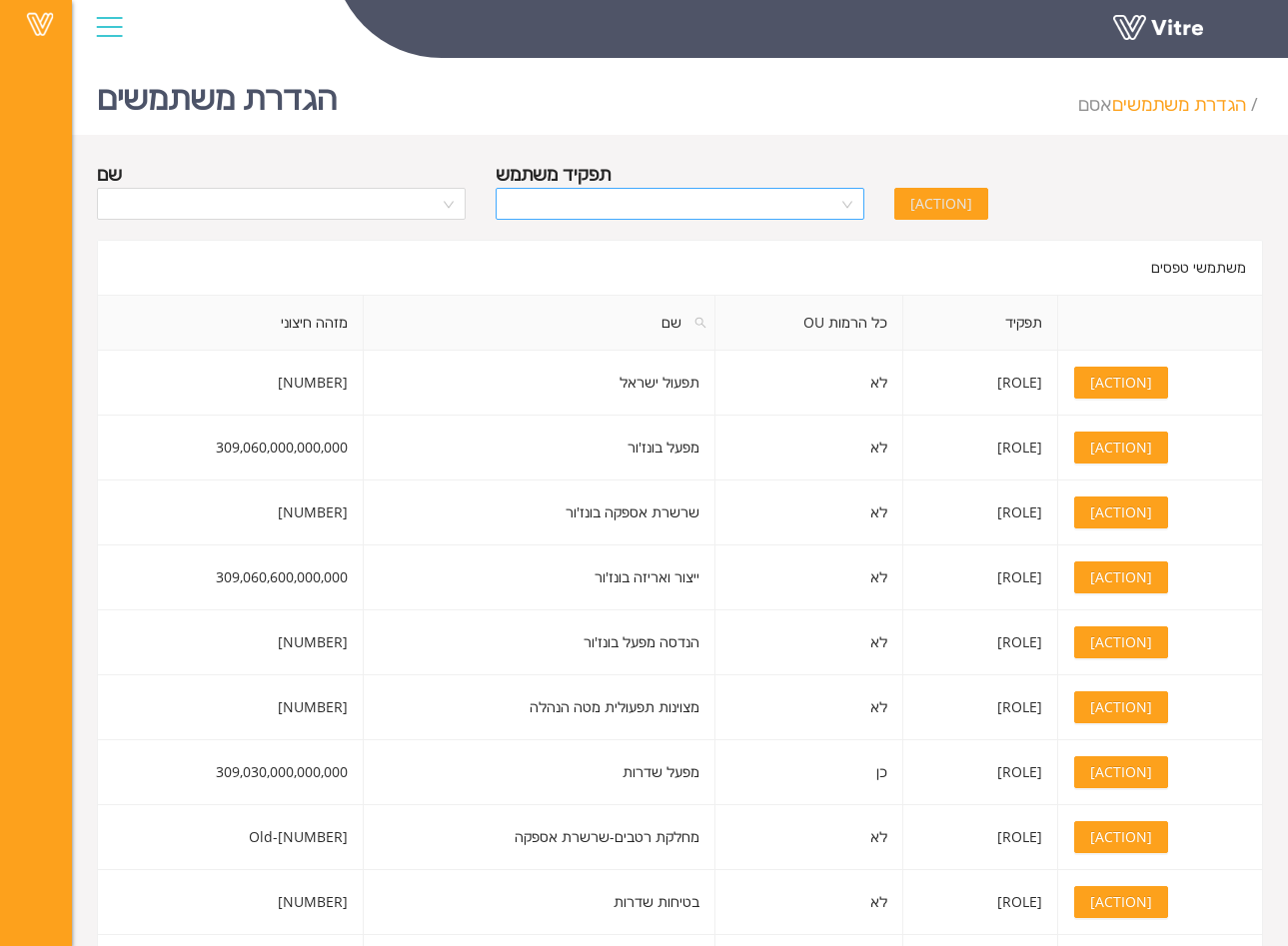 click at bounding box center (679, 204) 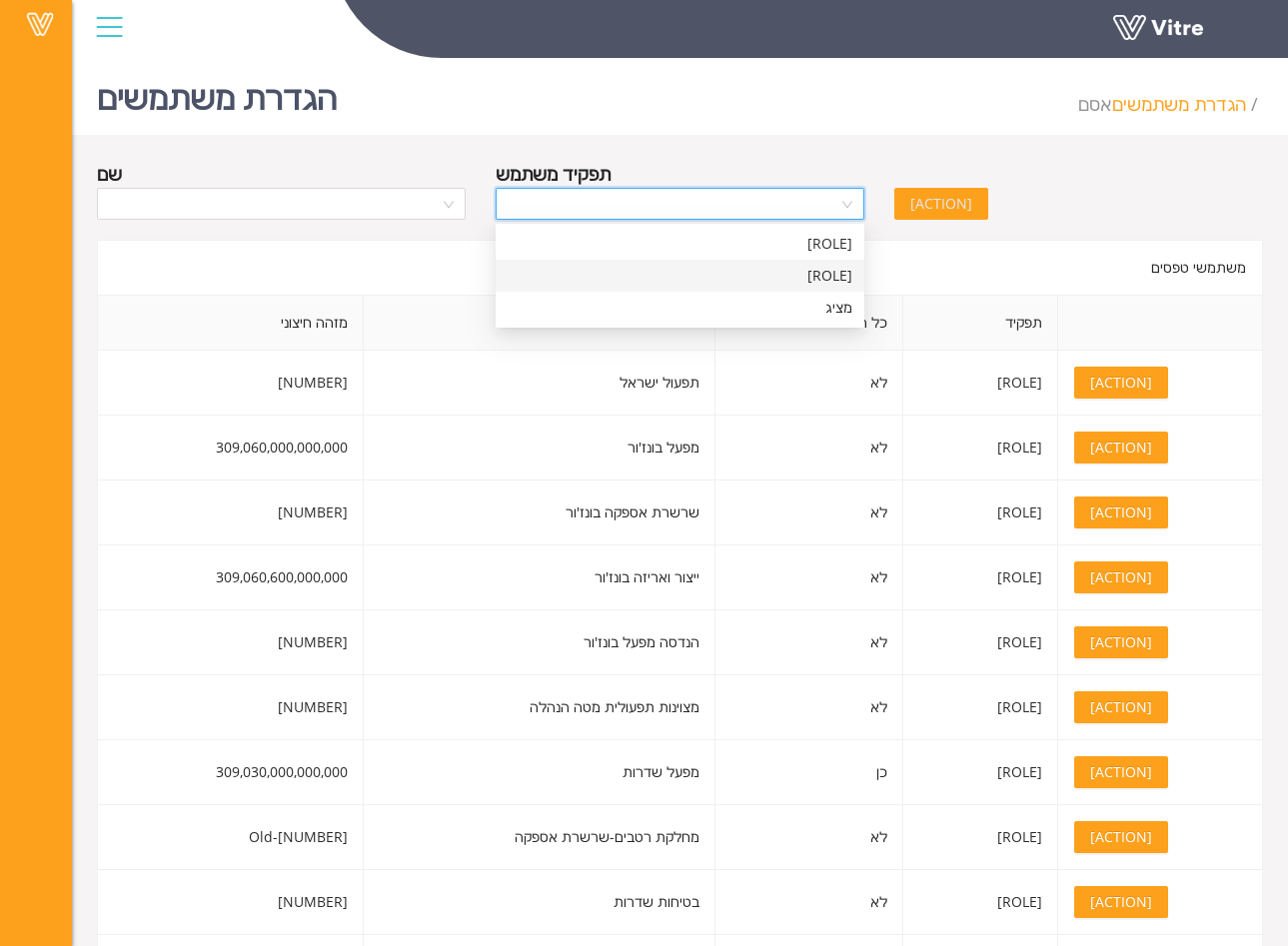 click on "[ROLE]" at bounding box center [679, 276] 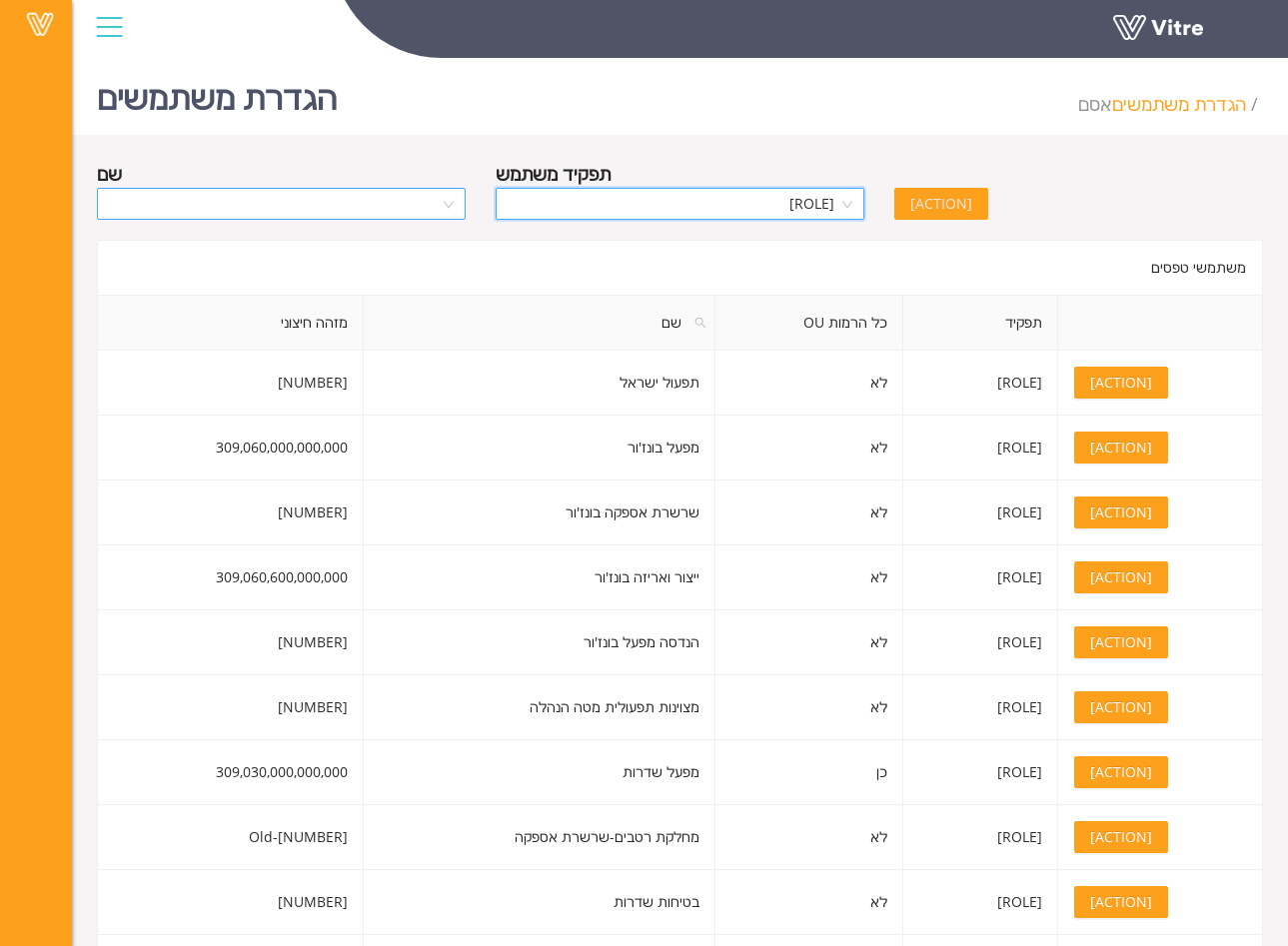 click at bounding box center [274, 204] 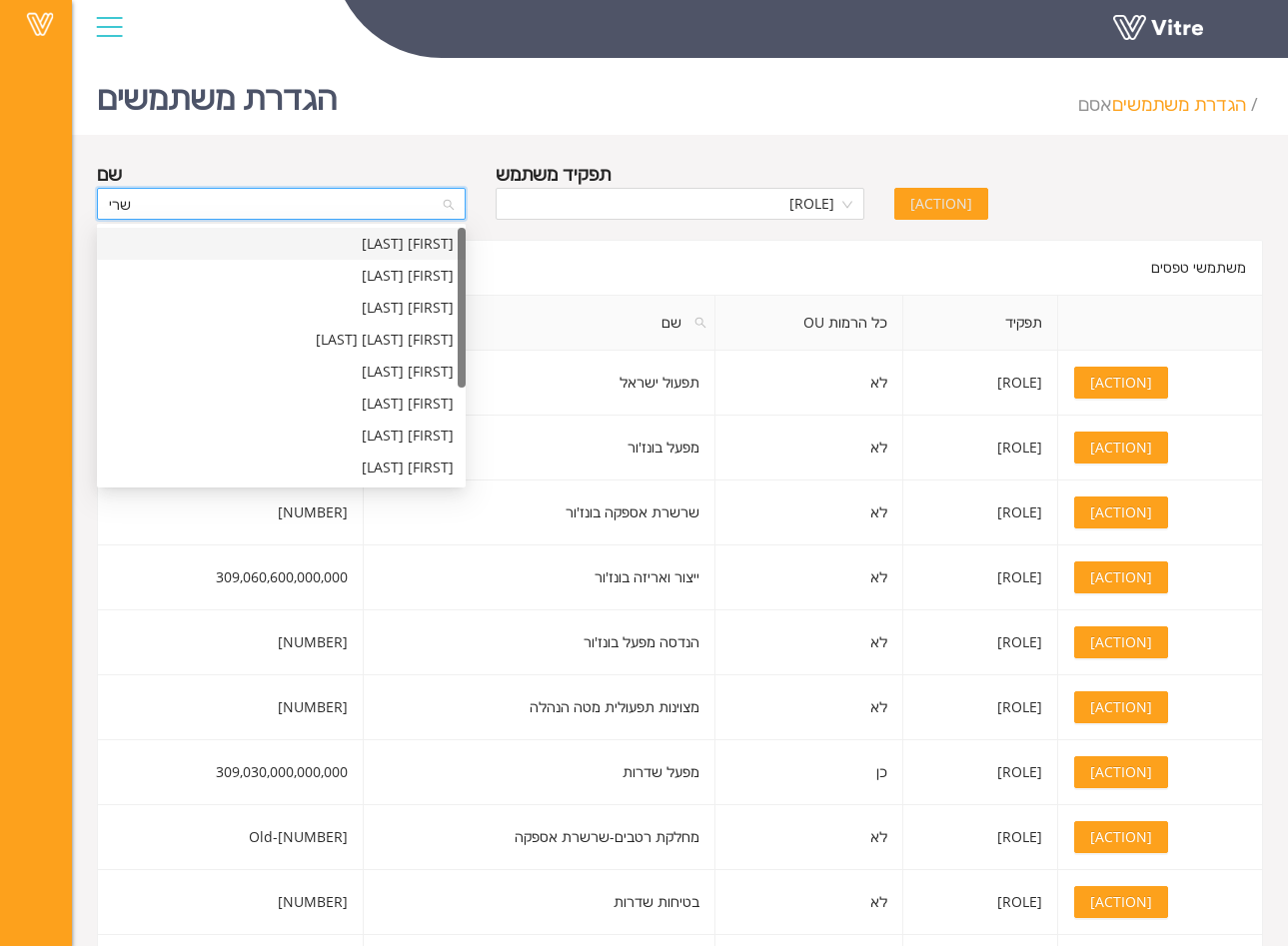 type on "[FIRST]" 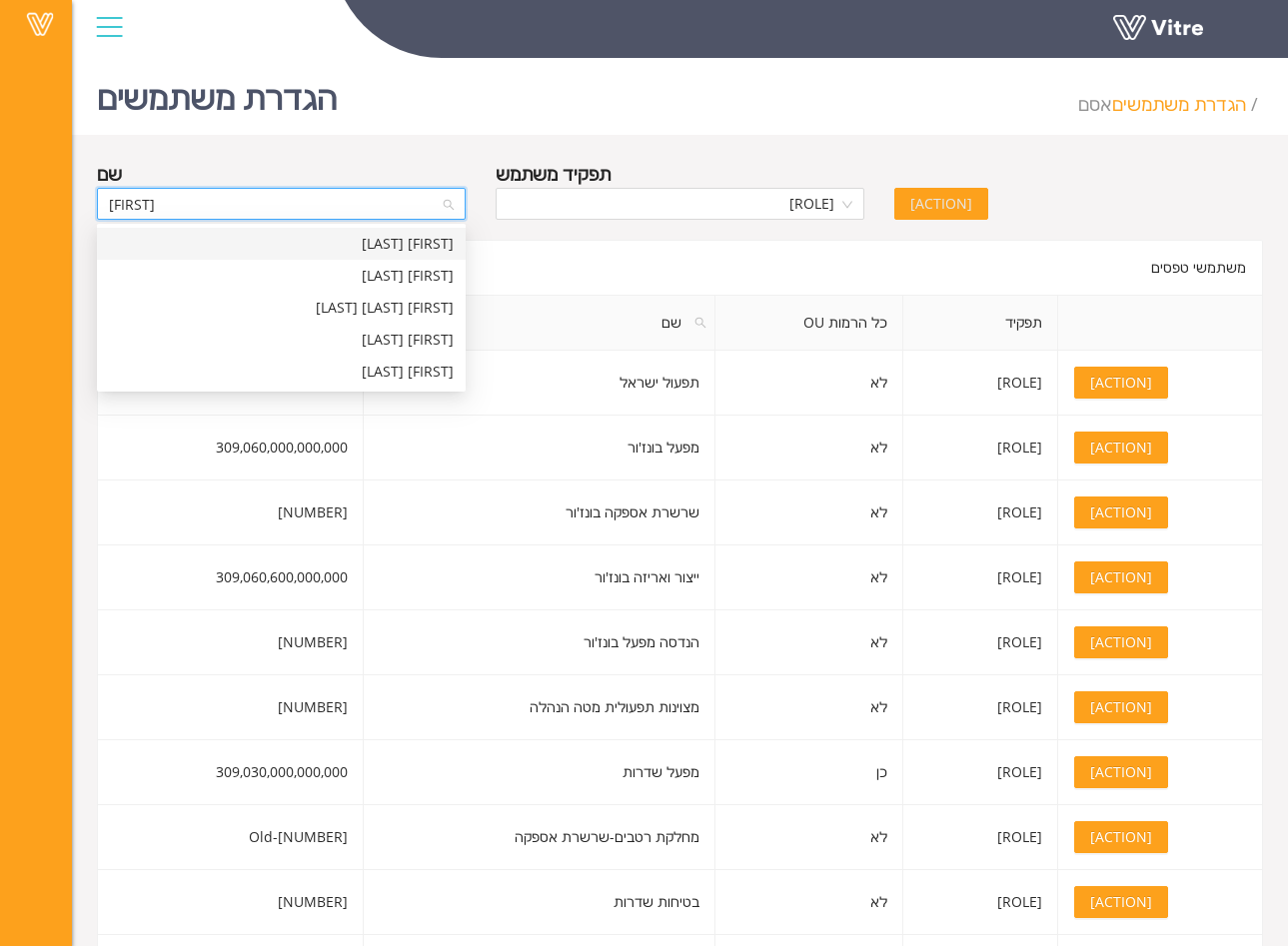 click on "[FIRST] [LAST]" at bounding box center (281, 244) 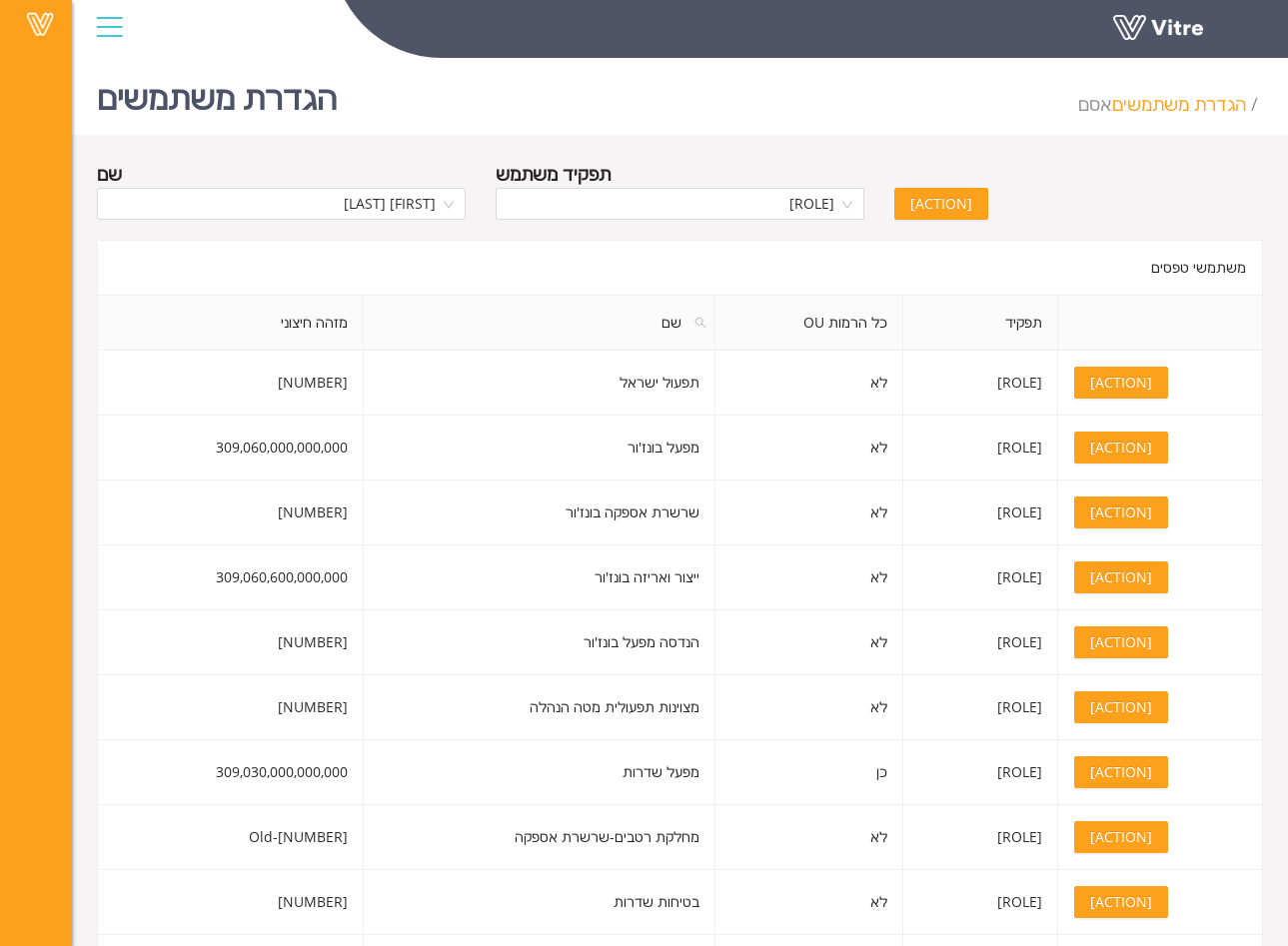 click on "[ACTION]" at bounding box center (941, 204) 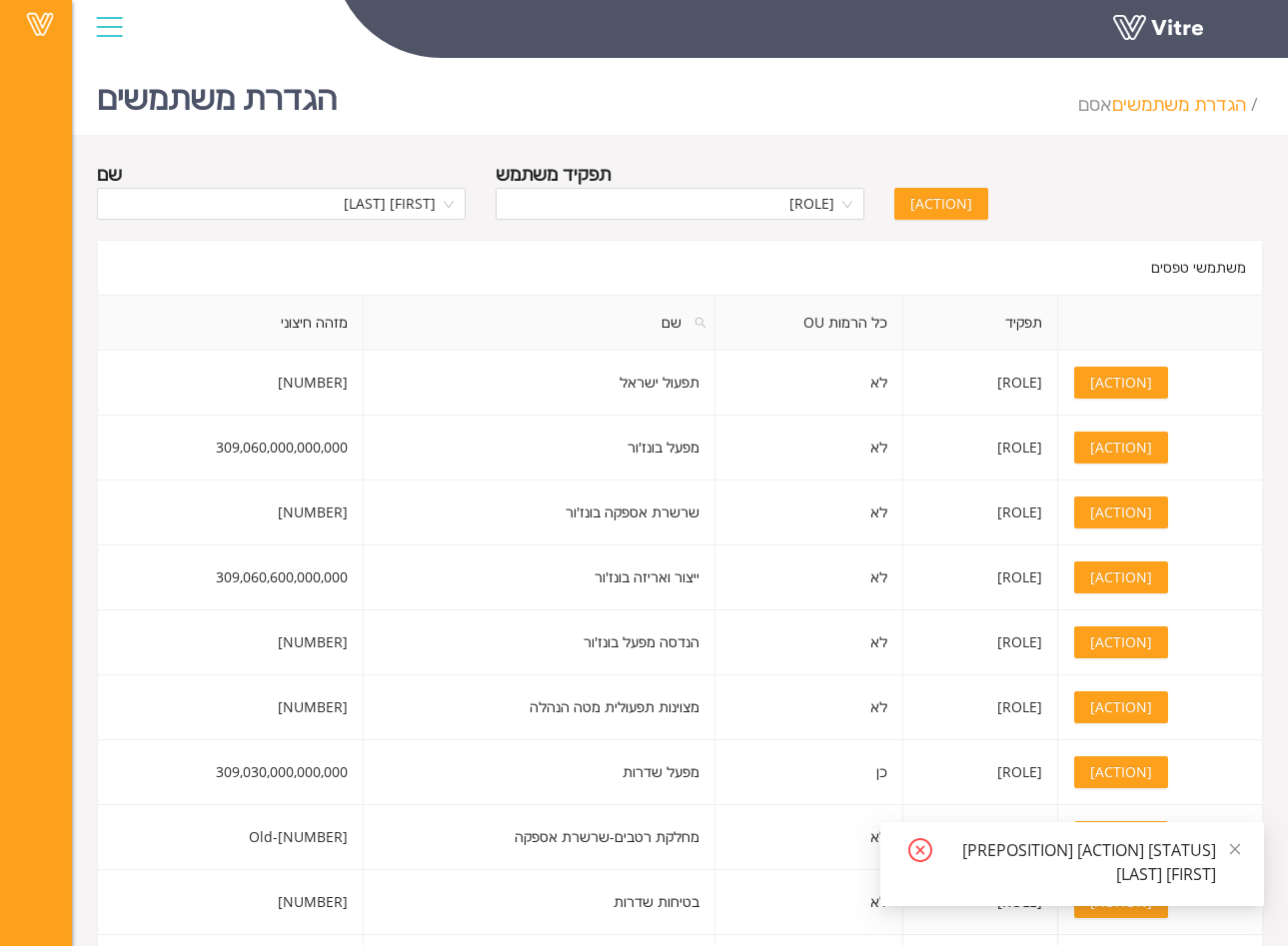 click on "[ACTION]" at bounding box center (941, 204) 